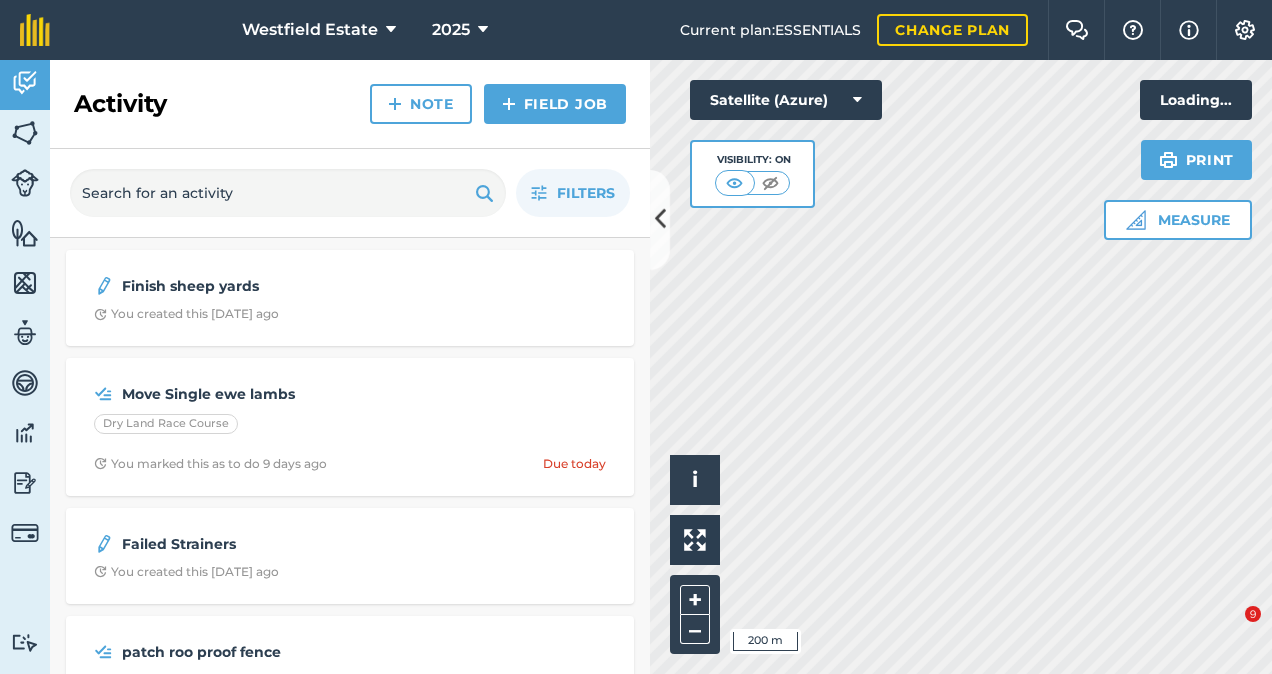 scroll, scrollTop: 0, scrollLeft: 0, axis: both 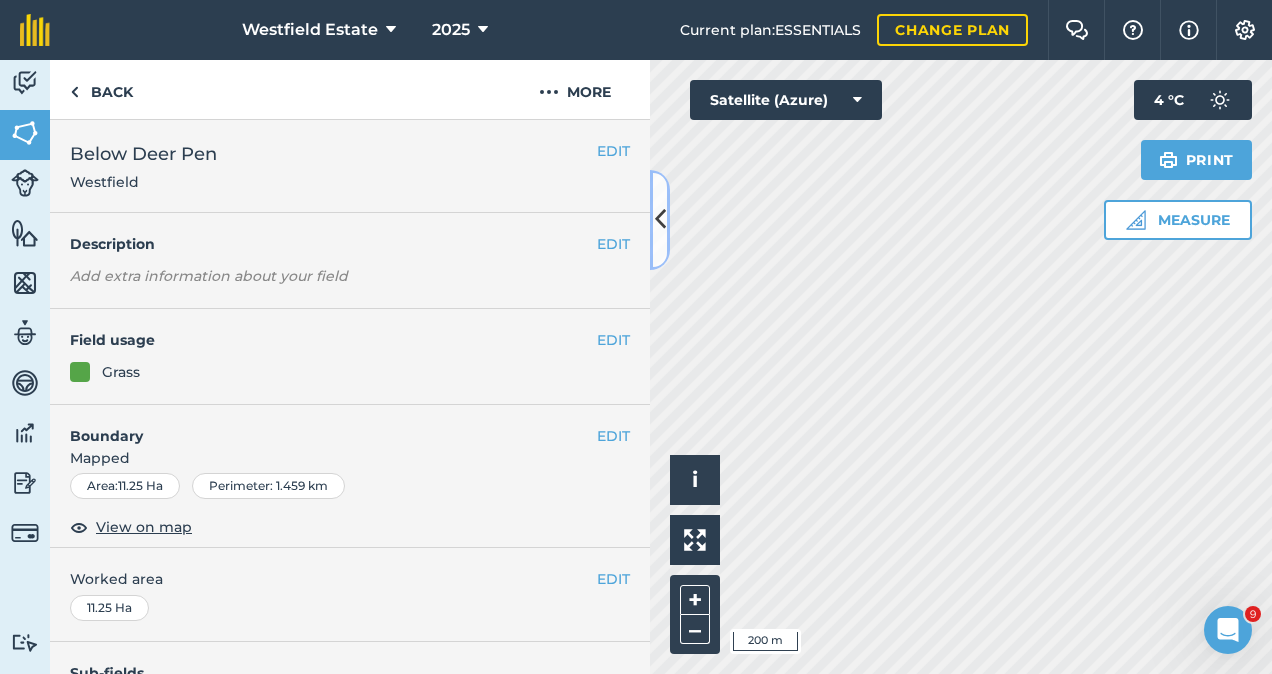 click at bounding box center (660, 219) 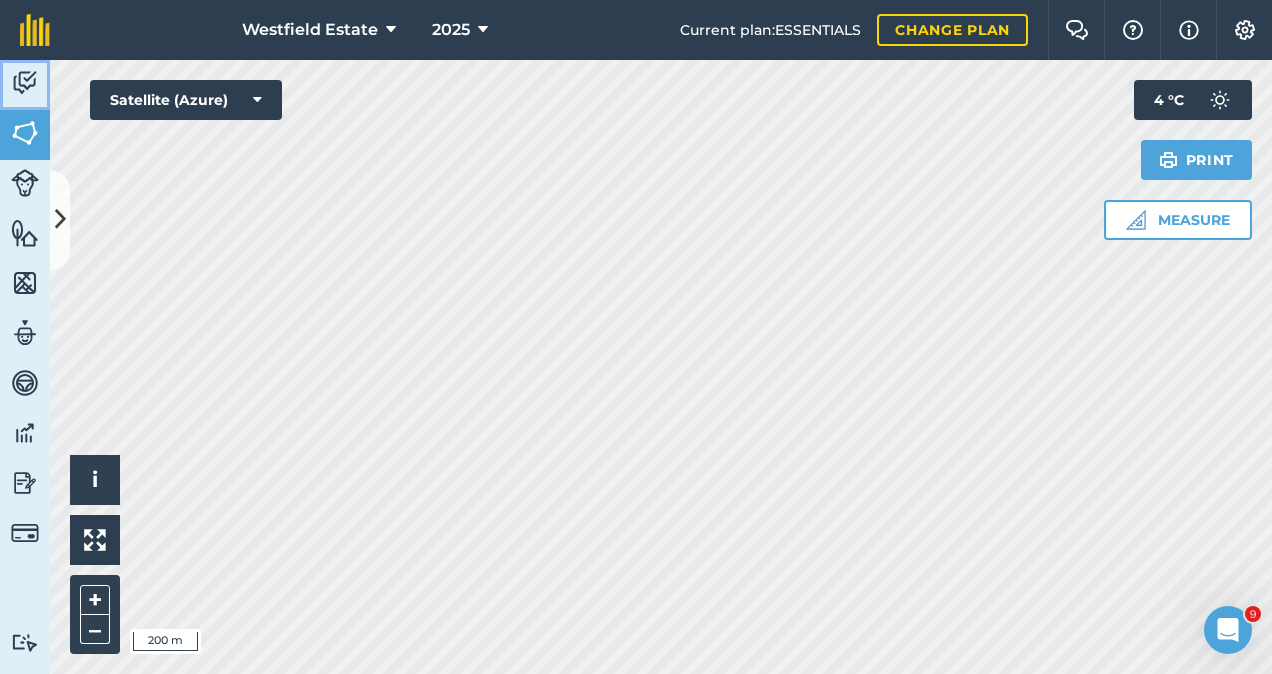 click at bounding box center (25, 83) 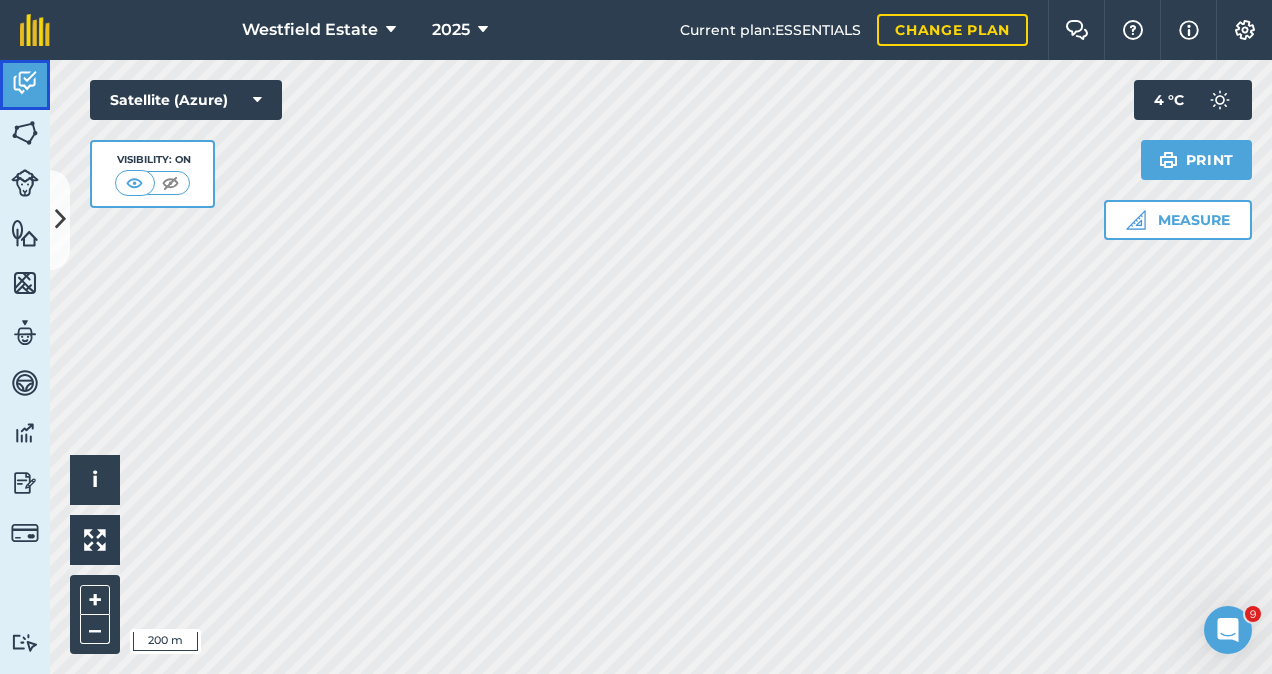 click at bounding box center [25, 83] 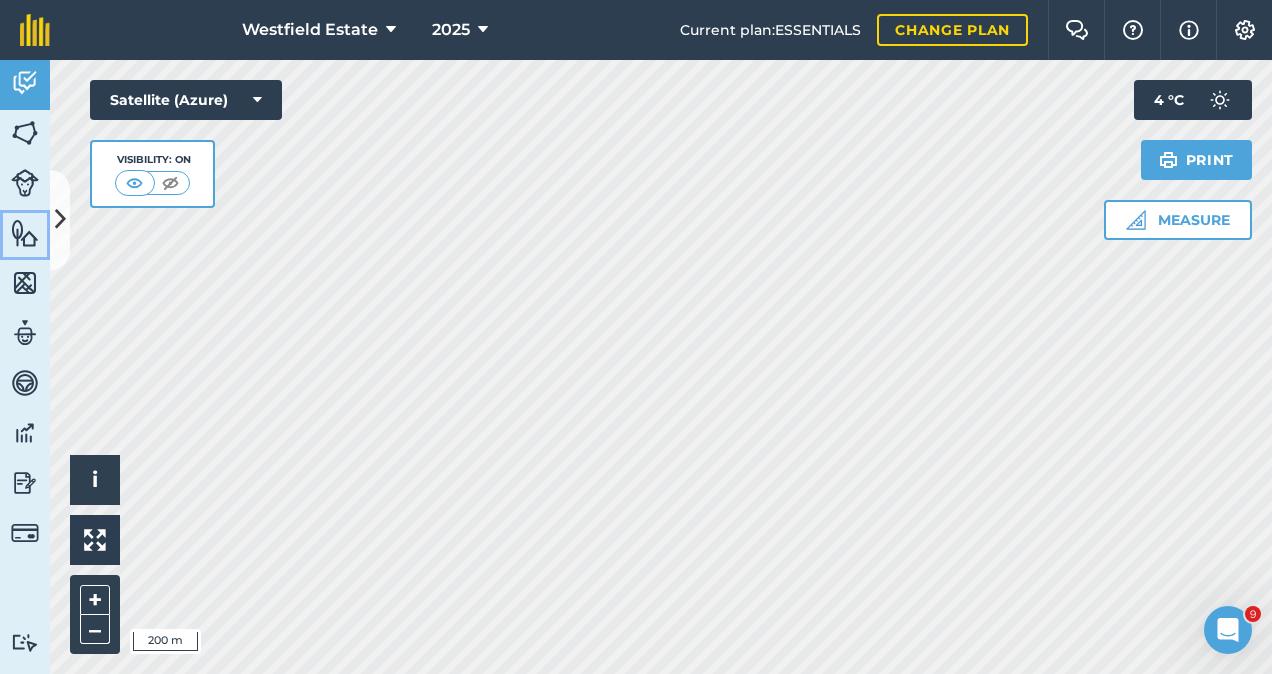 click at bounding box center [25, 233] 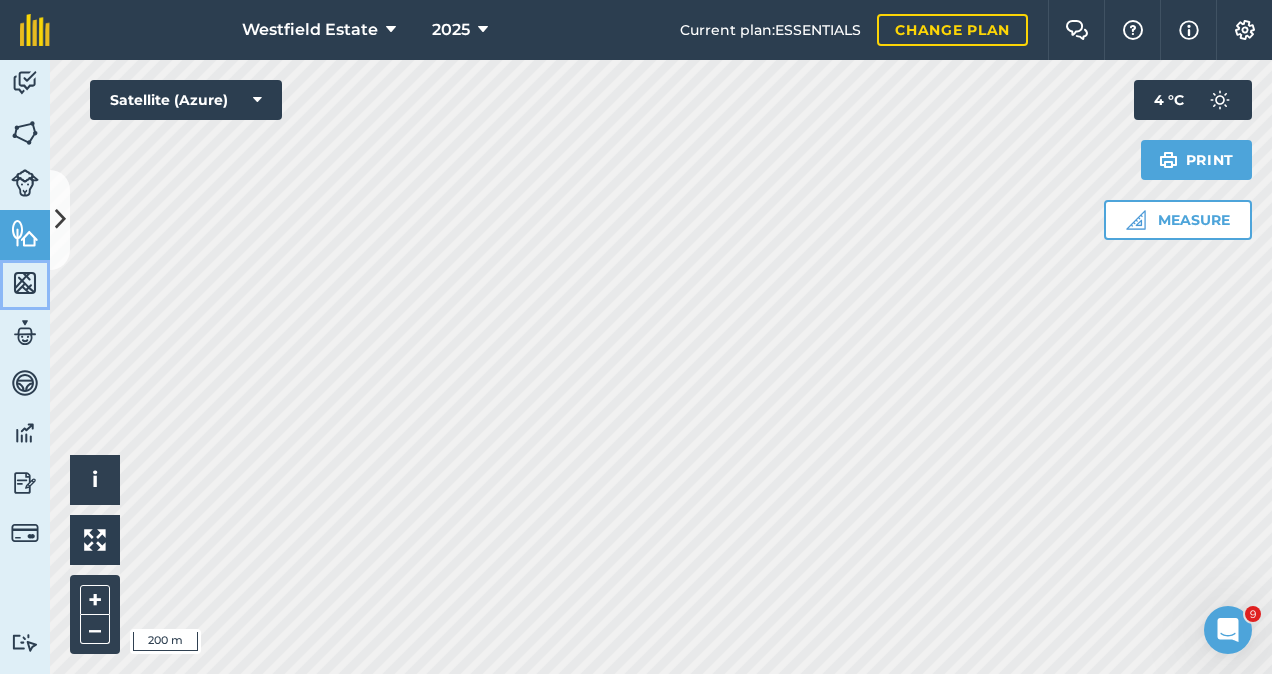 click at bounding box center [25, 283] 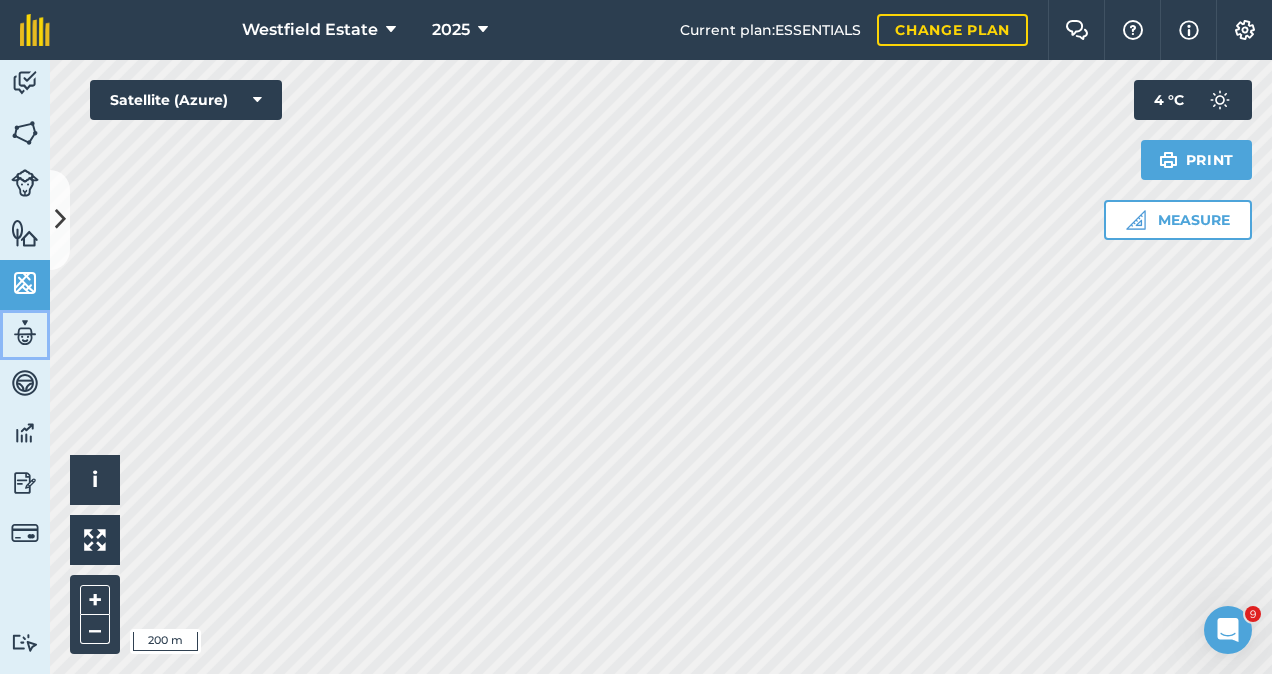 click on "Team" at bounding box center [25, 335] 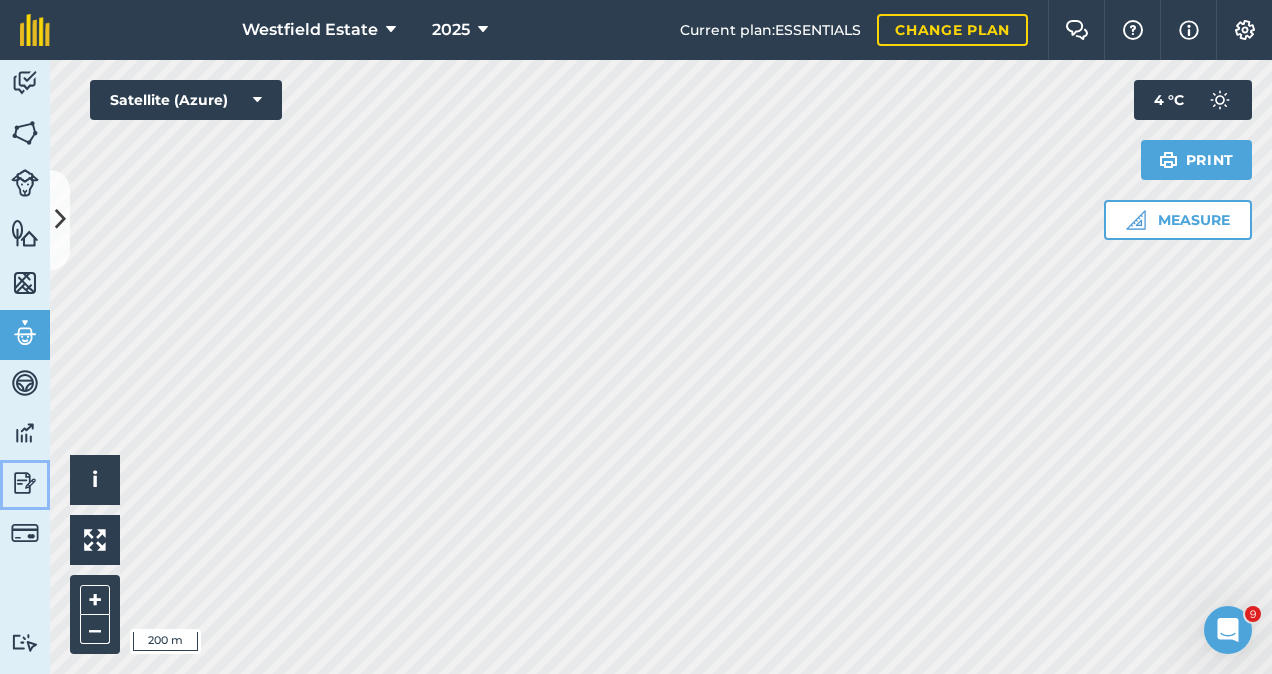 click at bounding box center [25, 483] 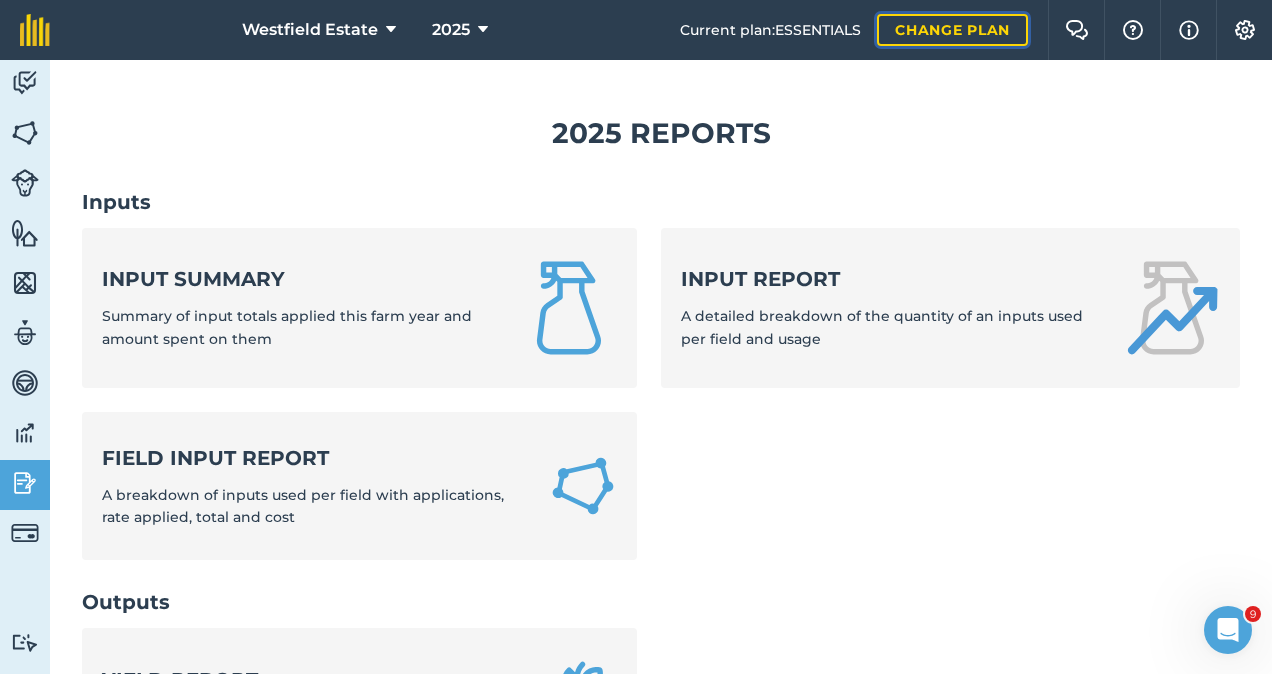 click on "Change plan" at bounding box center [952, 30] 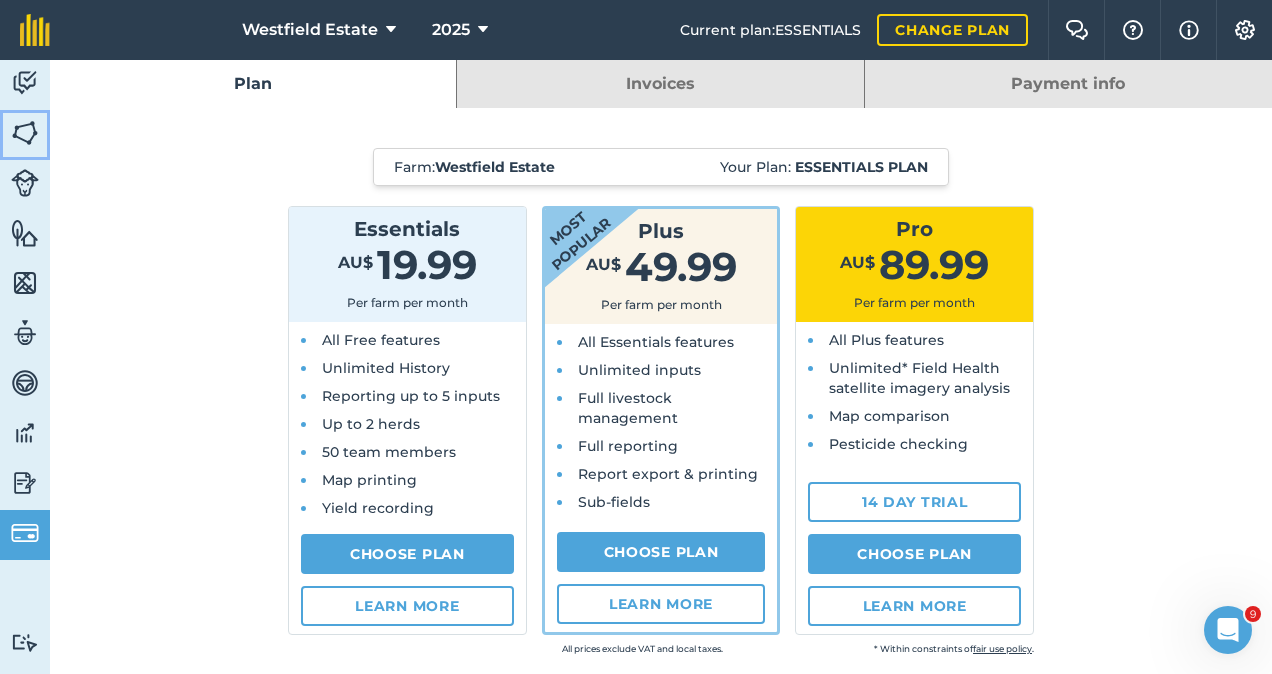 click on "Fields" at bounding box center [25, 135] 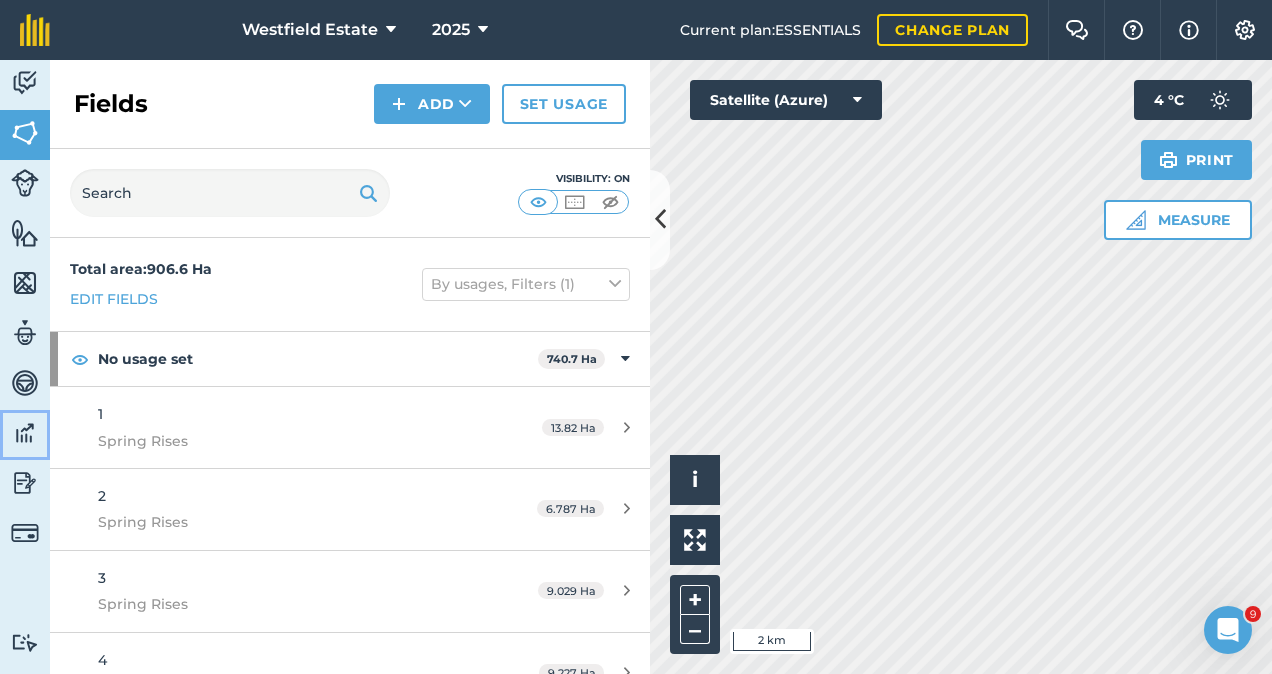 click at bounding box center (25, 433) 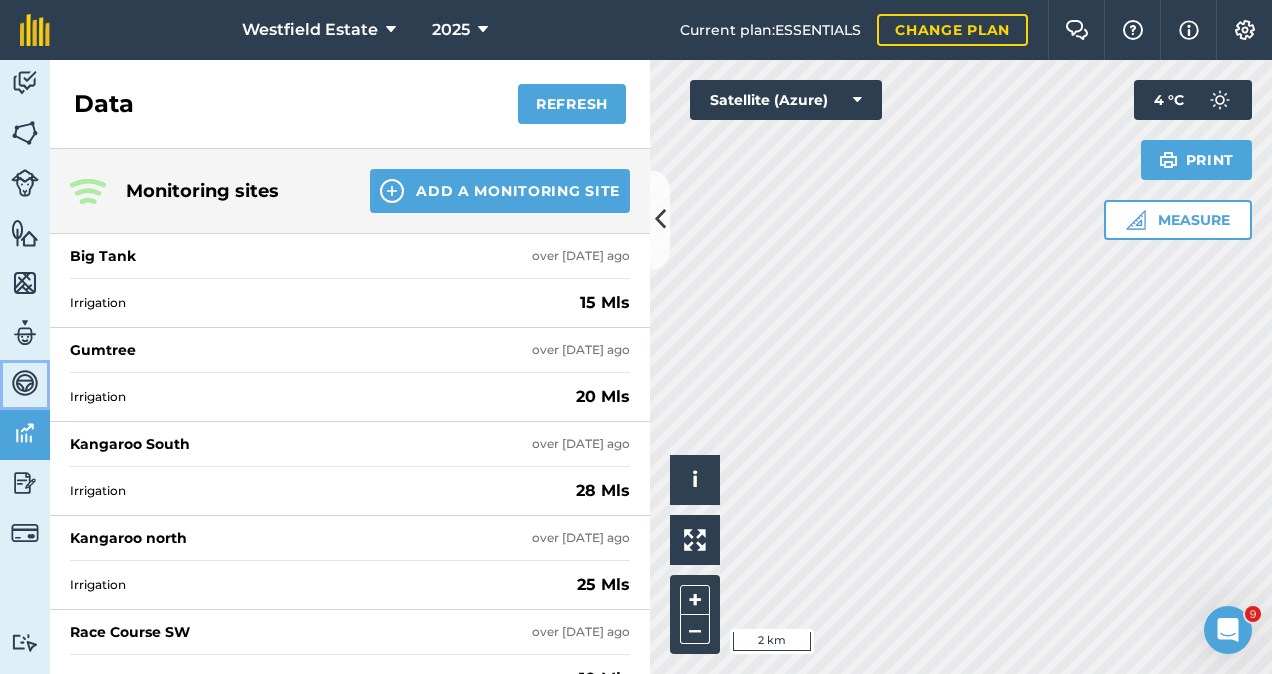 click at bounding box center (25, 383) 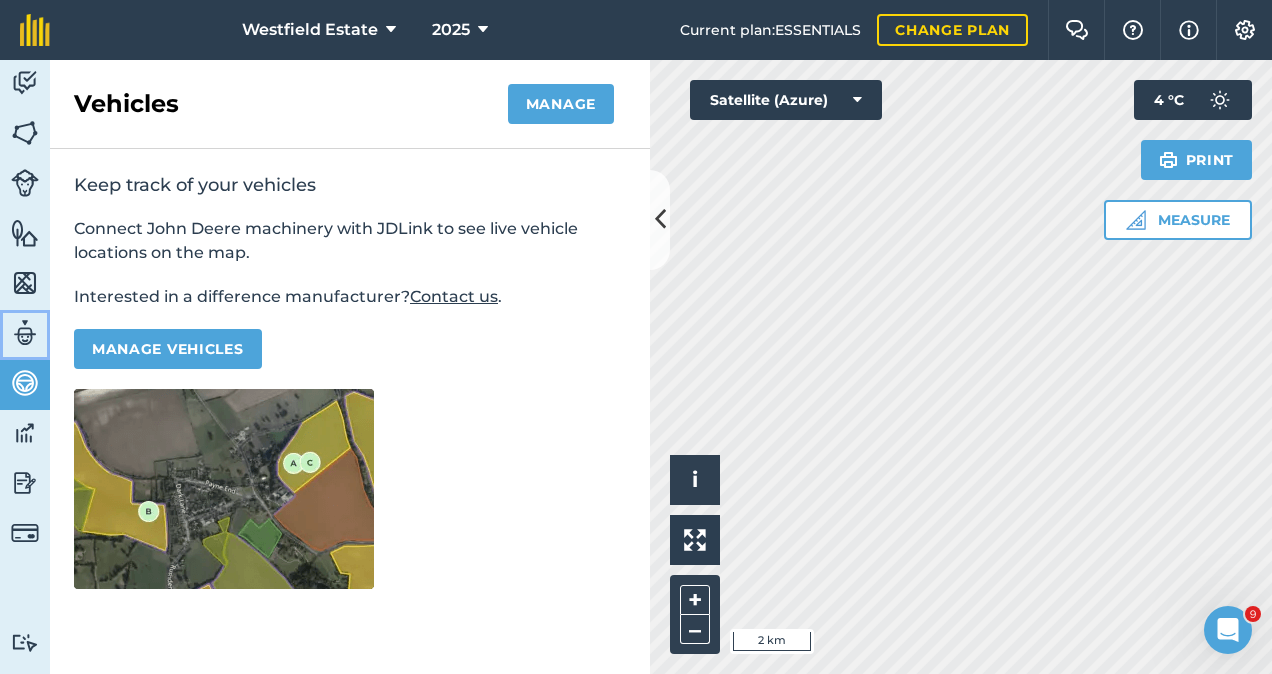 click at bounding box center [25, 333] 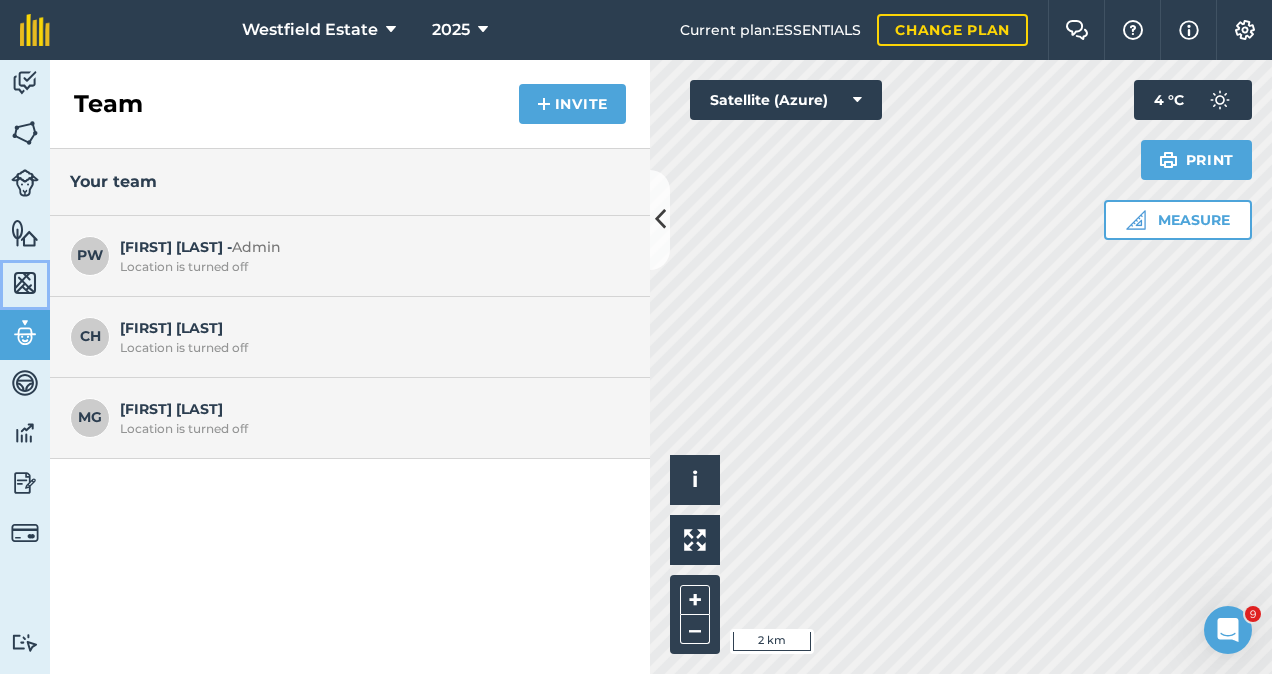 click at bounding box center (25, 283) 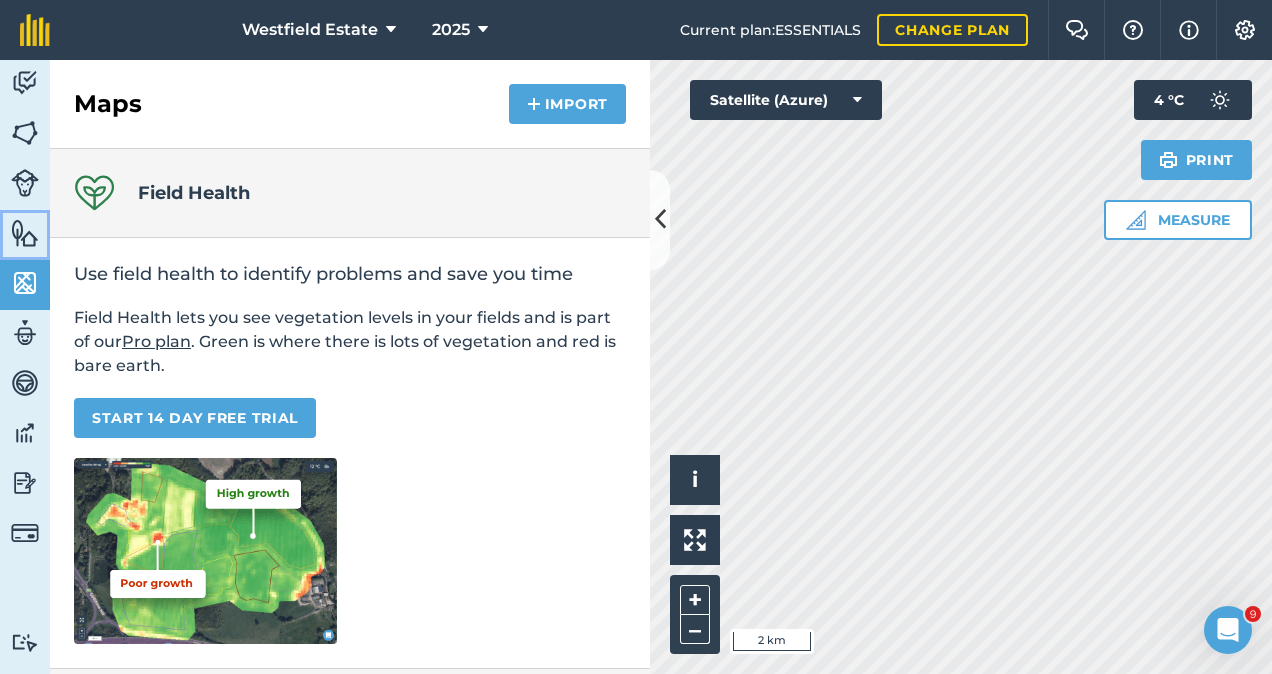 click at bounding box center [25, 233] 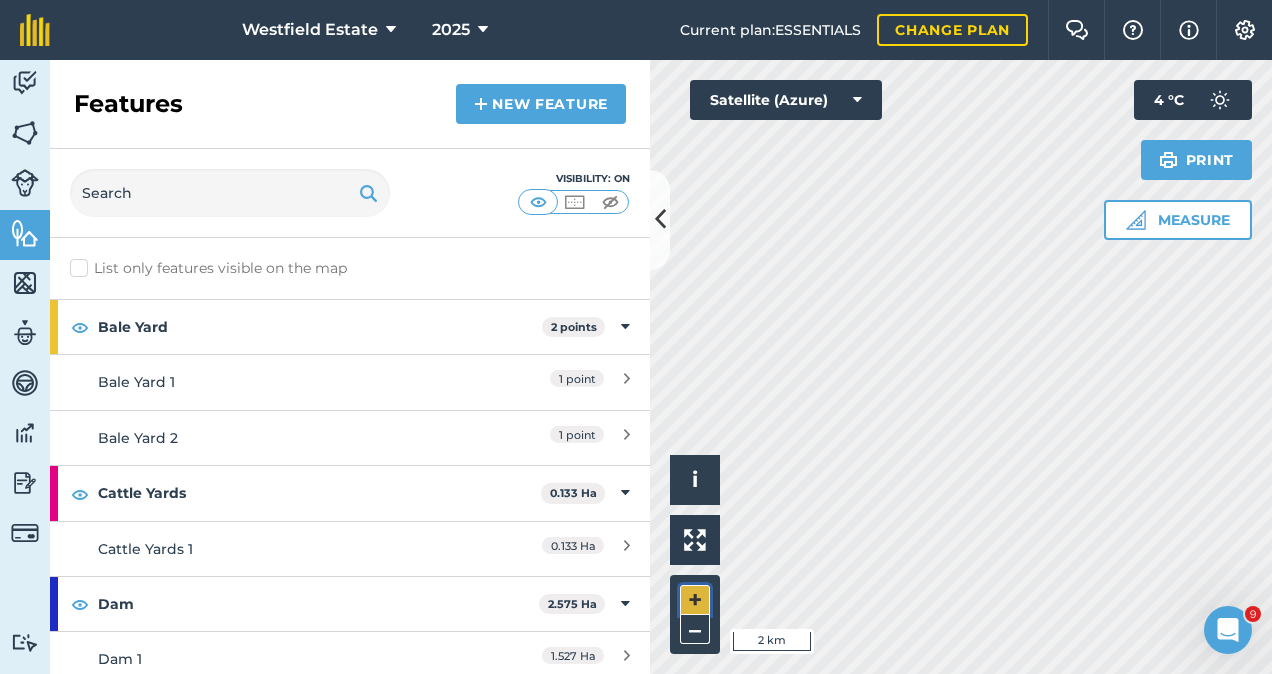 click on "+" at bounding box center (695, 600) 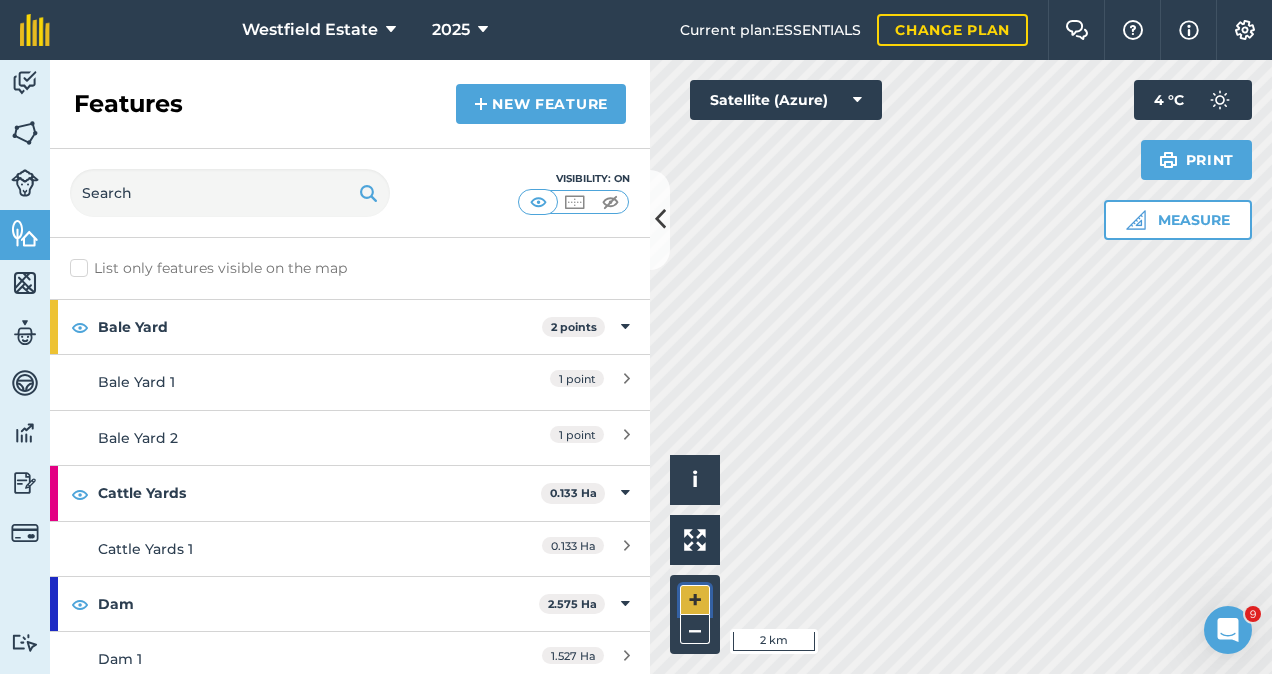 click on "+" at bounding box center [695, 600] 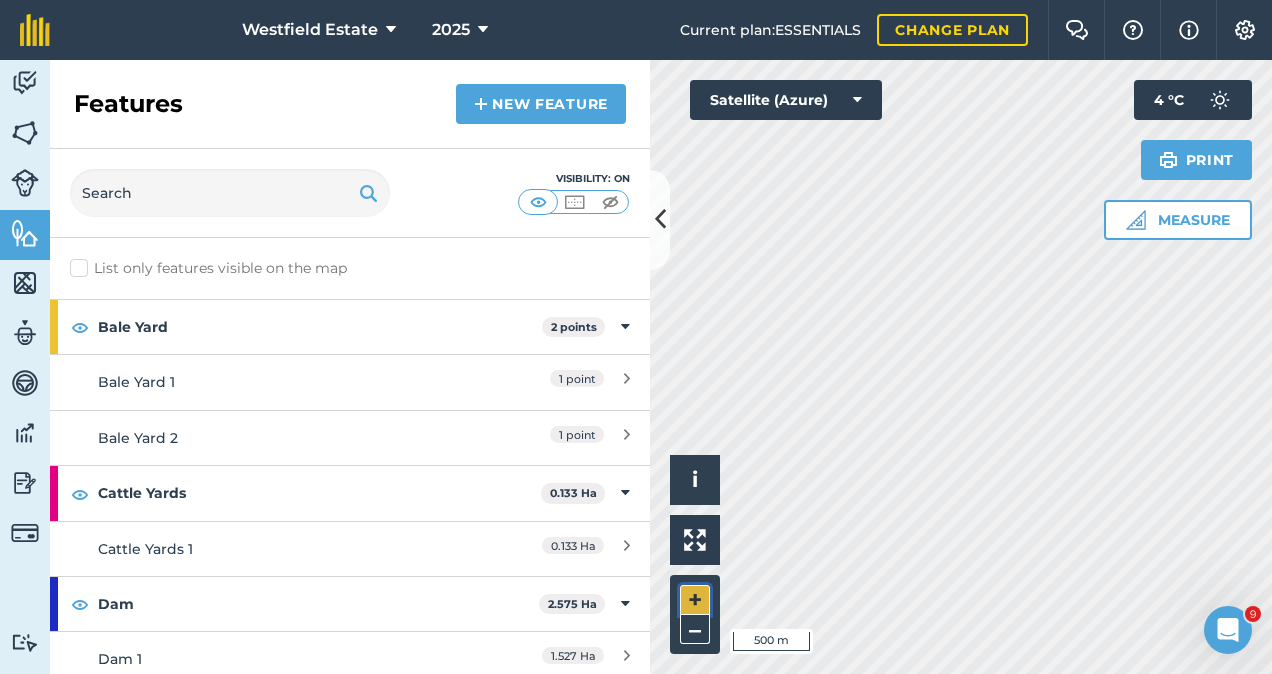 click on "+" at bounding box center [695, 600] 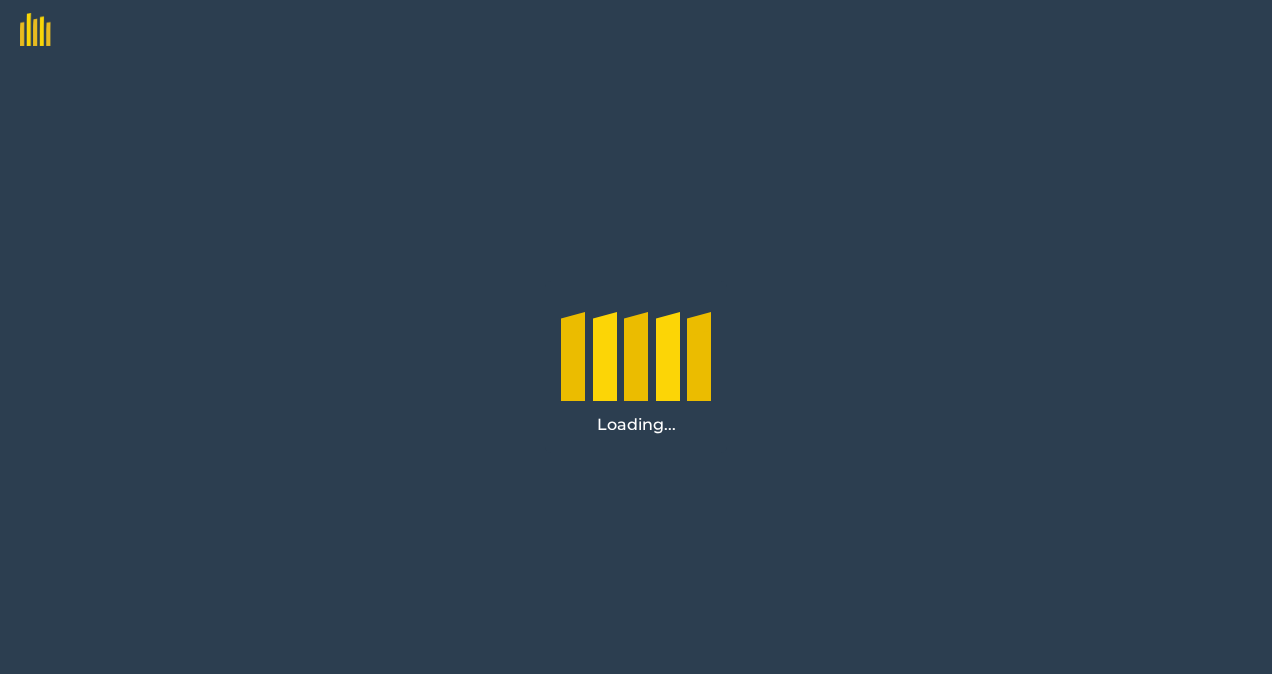 scroll, scrollTop: 0, scrollLeft: 0, axis: both 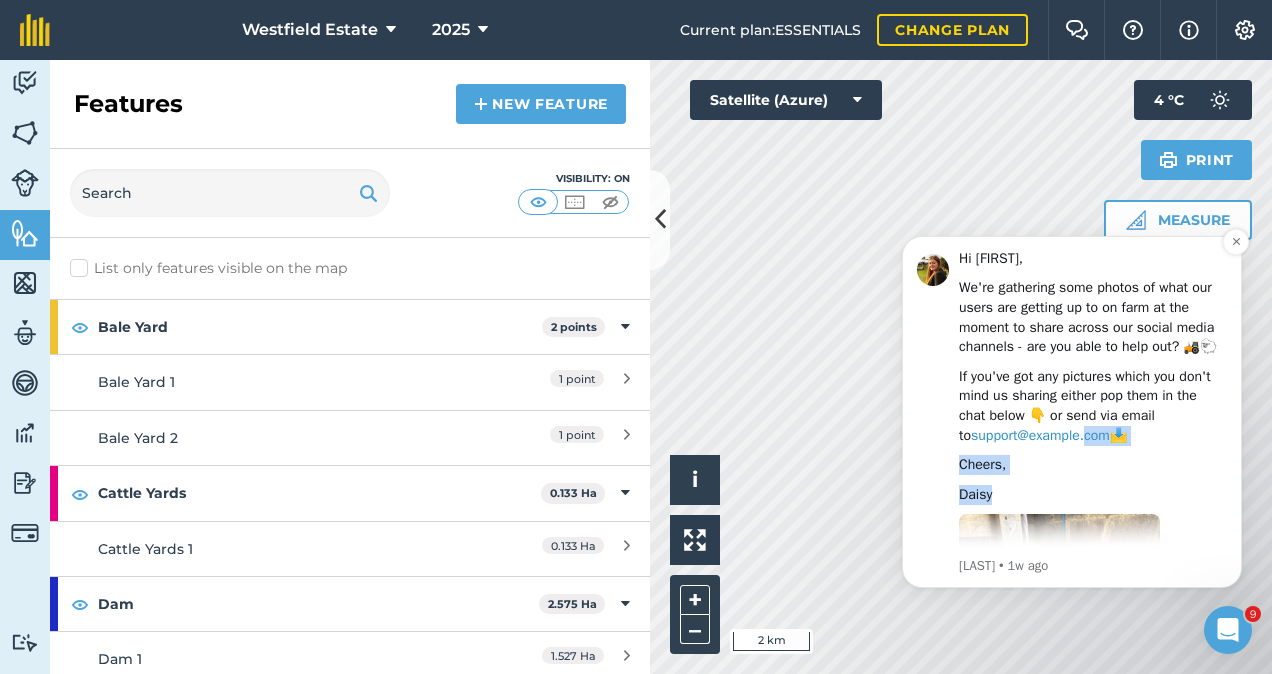 drag, startPoint x: 1052, startPoint y: 483, endPoint x: 1073, endPoint y: 440, distance: 47.853943 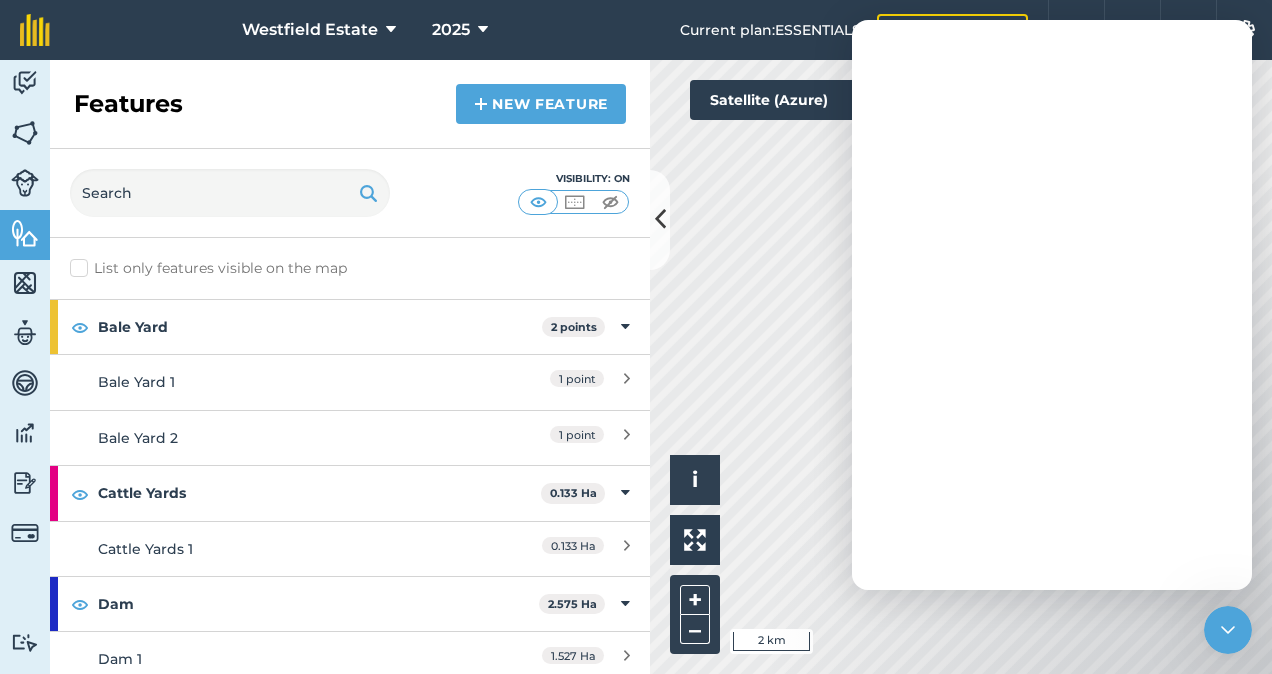 scroll, scrollTop: 0, scrollLeft: 0, axis: both 